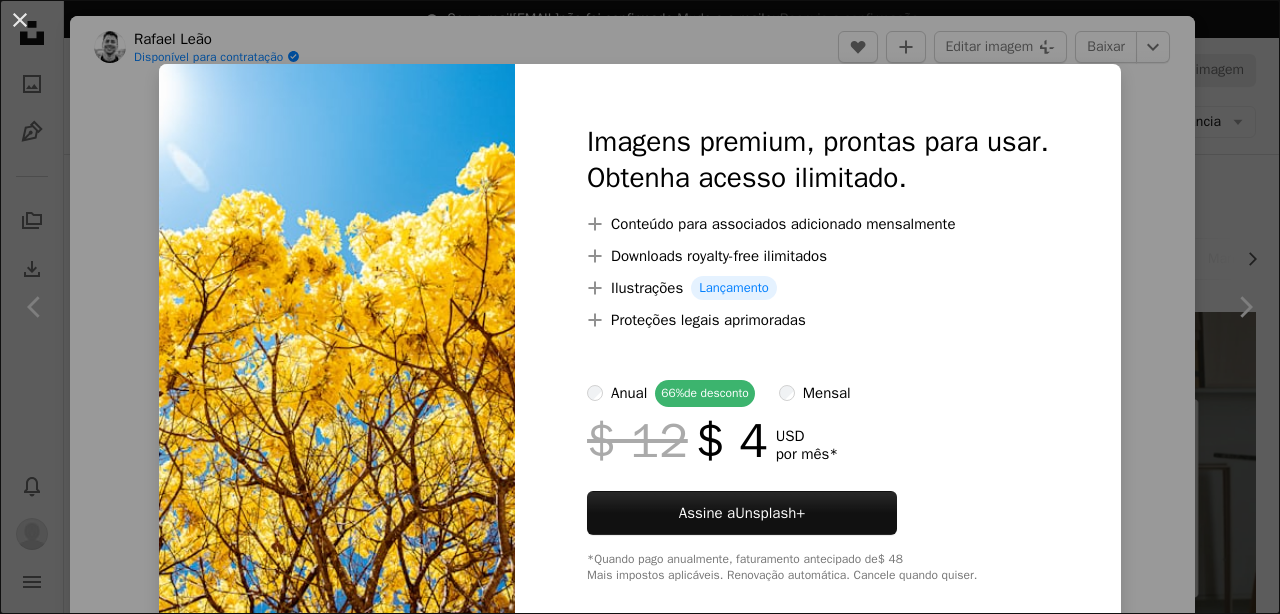 scroll, scrollTop: 198, scrollLeft: 0, axis: vertical 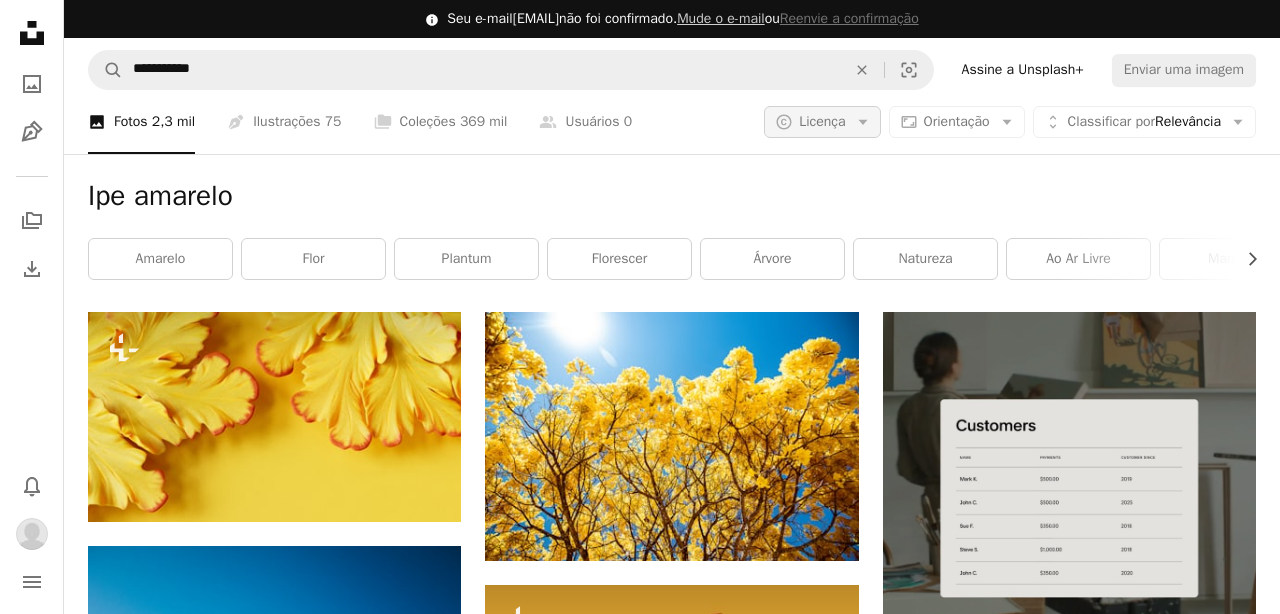click on "A copyright icon © Licença Arrow down" at bounding box center (822, 122) 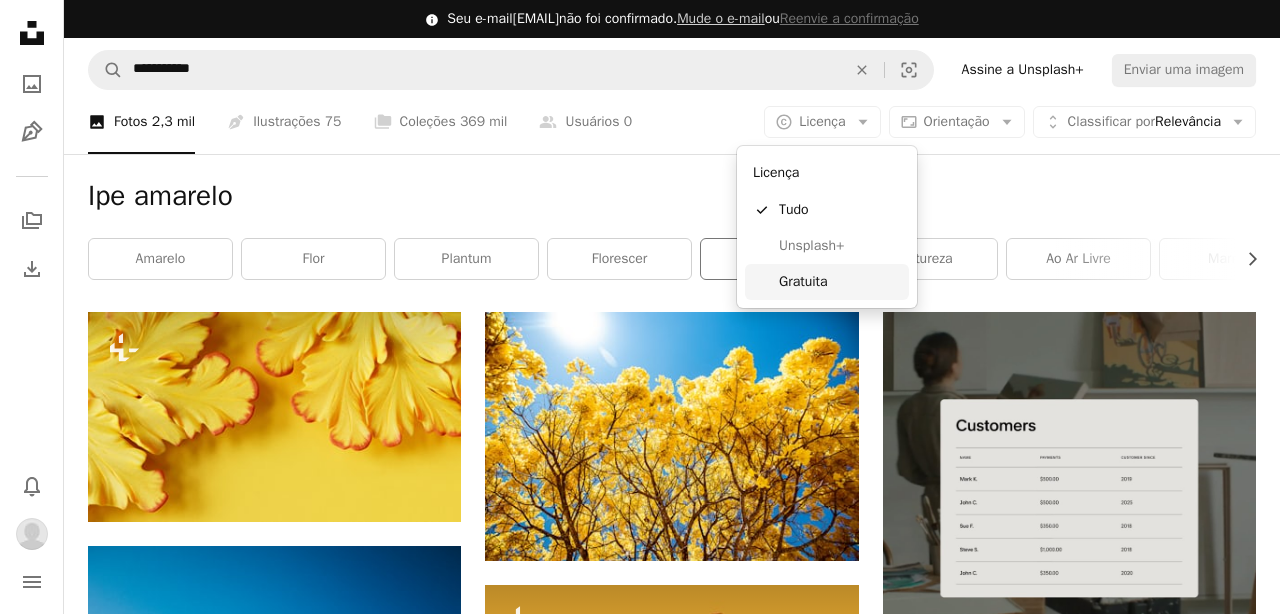 click on "Gratuita" at bounding box center [840, 282] 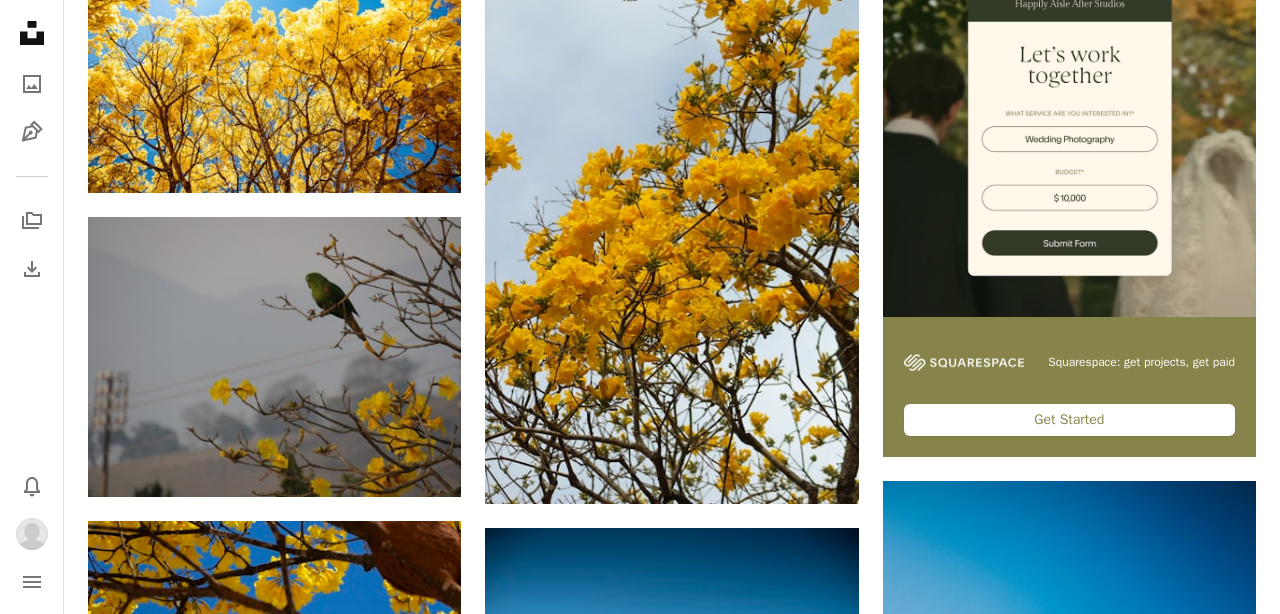 scroll, scrollTop: 378, scrollLeft: 0, axis: vertical 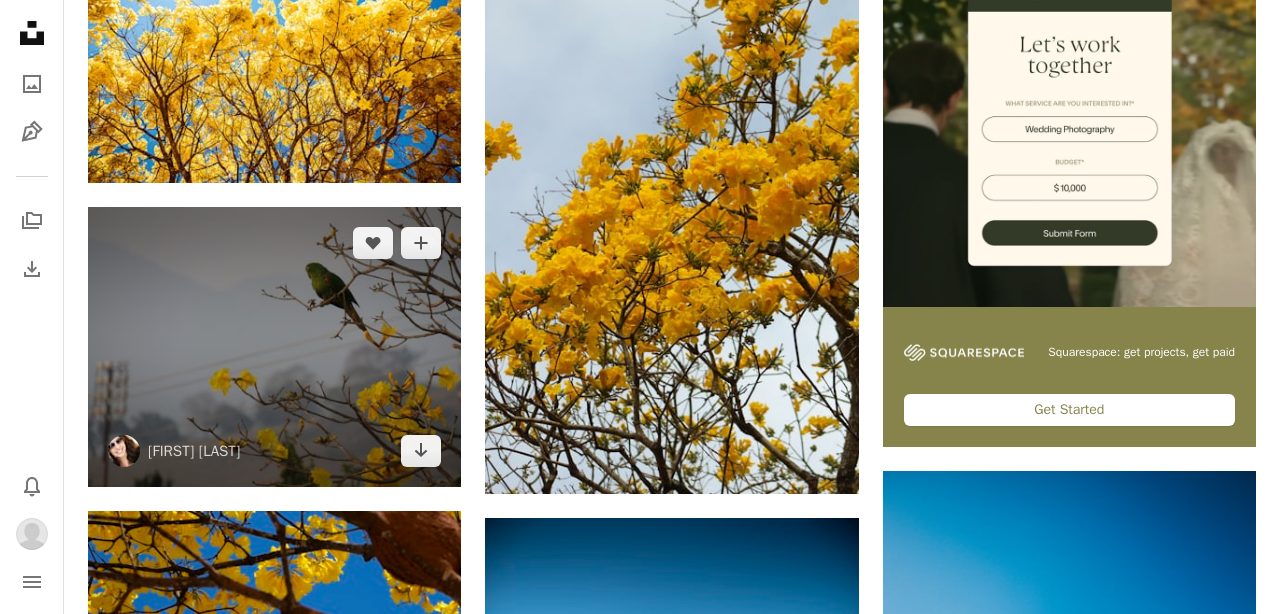 click at bounding box center (274, 347) 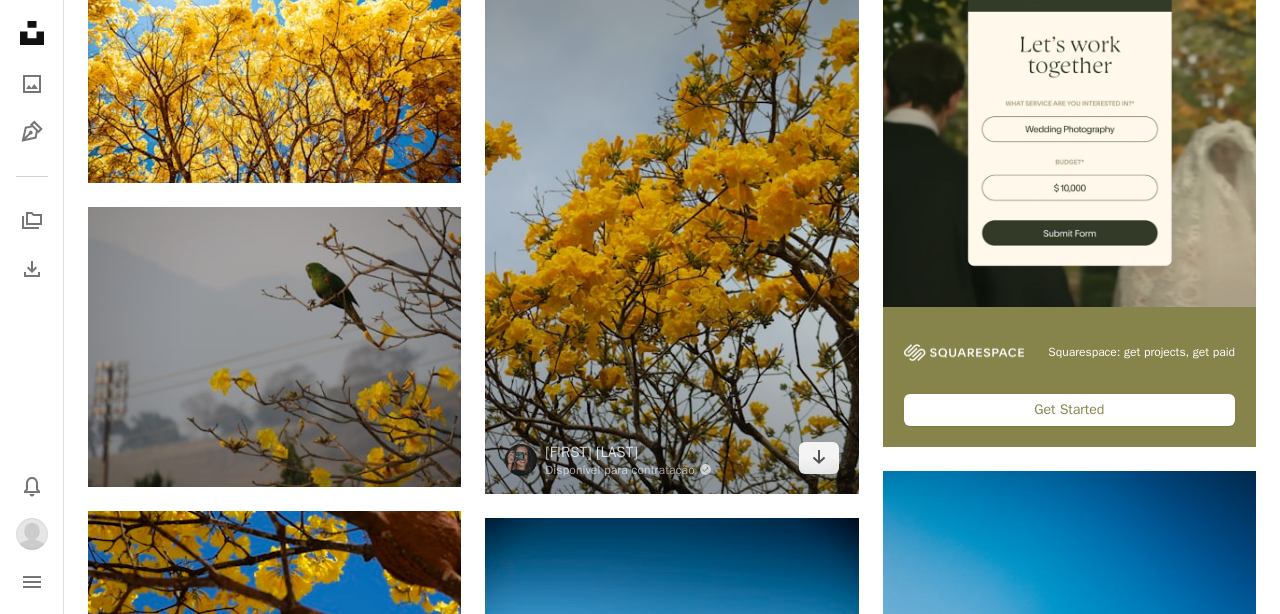 click at bounding box center (671, 214) 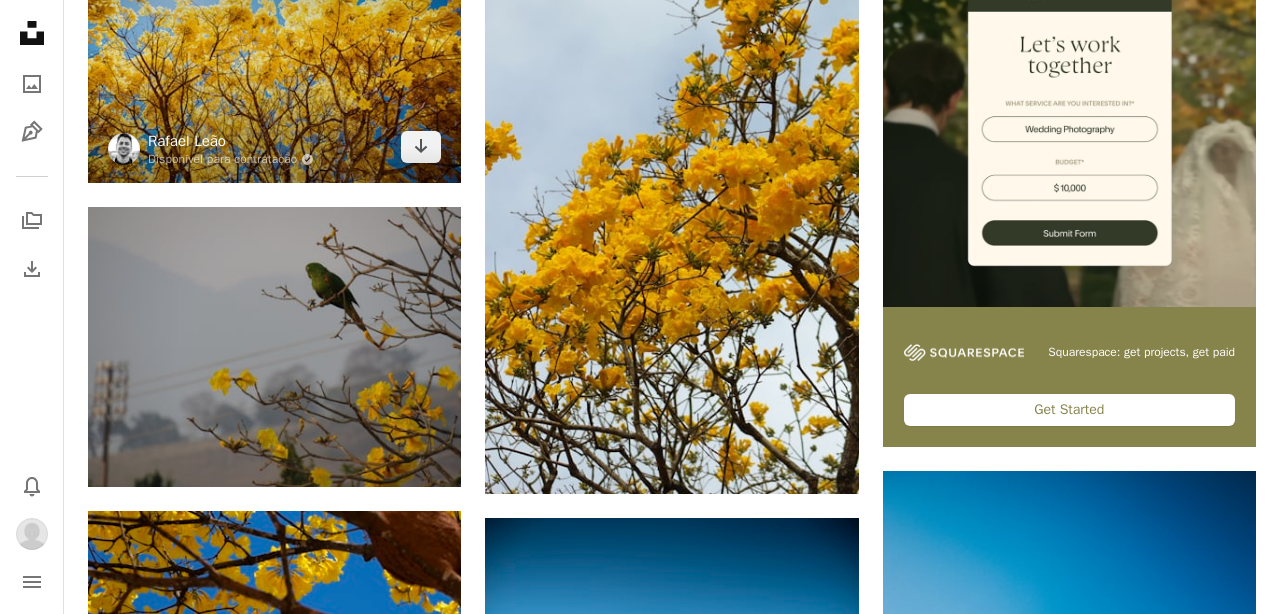 click on "Rafael Leão" at bounding box center (231, 141) 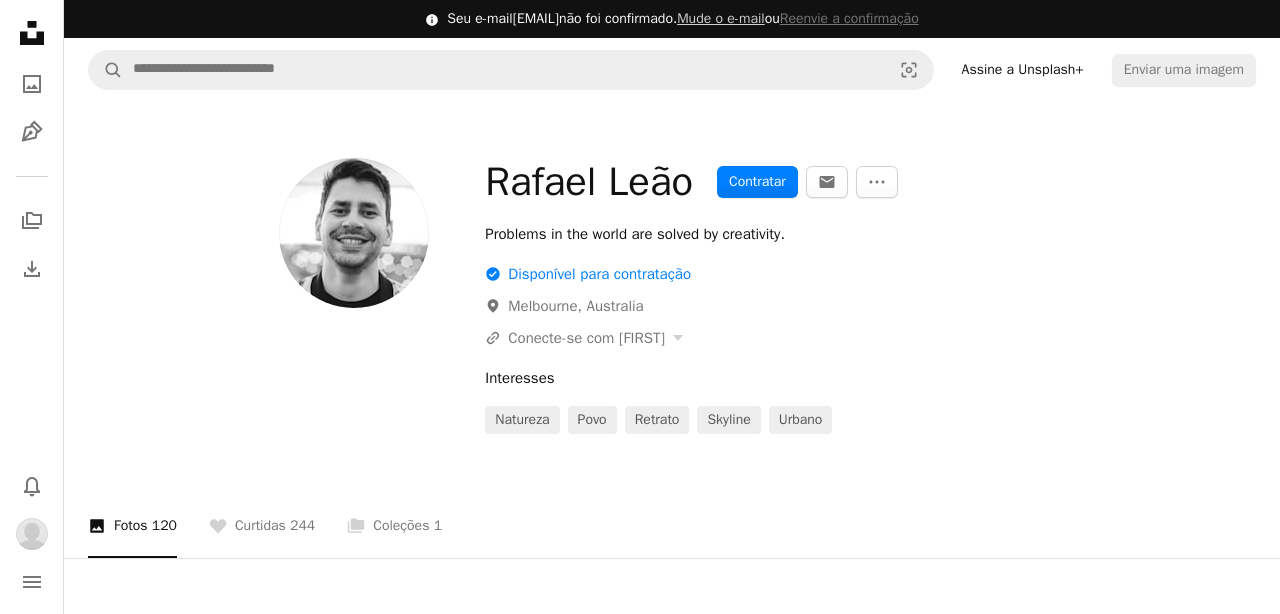 click on "[FIRST] Contratar An envelope More Actions Problems in the world are solved by creativity. A checkmark inside of a circle Disponível para contratação A map marker [CITY], [COUNTRY] A URL sharing icon (chains) Conecte-se com [FIRST] Interesses natureza povo retrato Skyline Urbano" at bounding box center [672, 304] 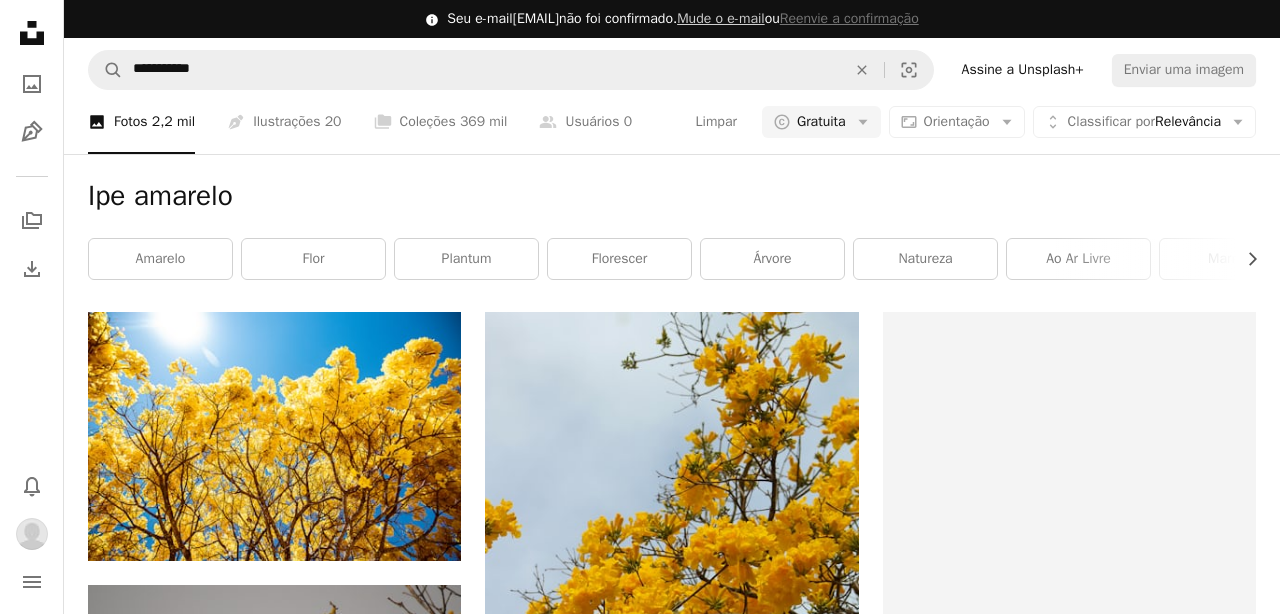 scroll, scrollTop: 378, scrollLeft: 0, axis: vertical 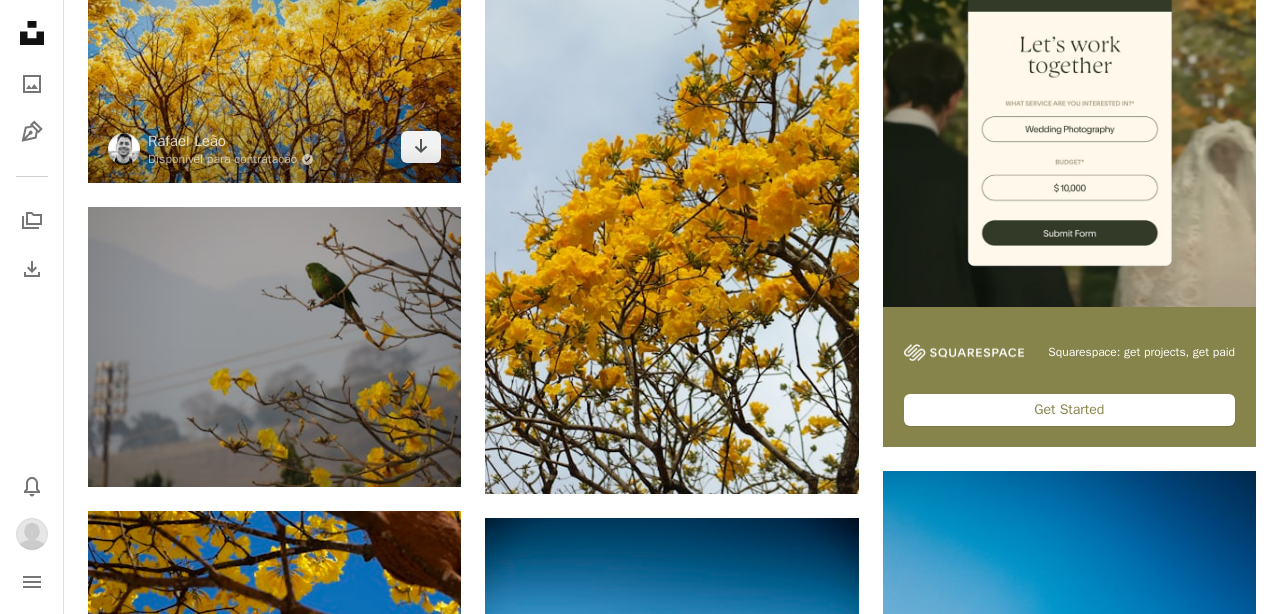 click at bounding box center (274, 58) 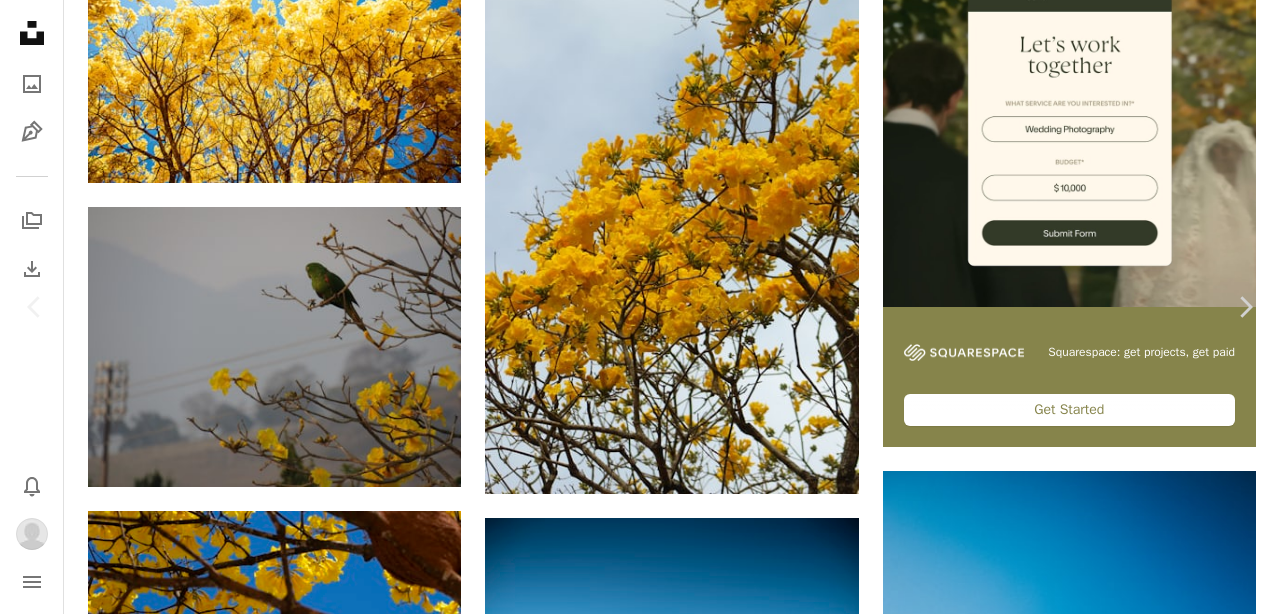 click on "Baixar" at bounding box center [1106, 4182] 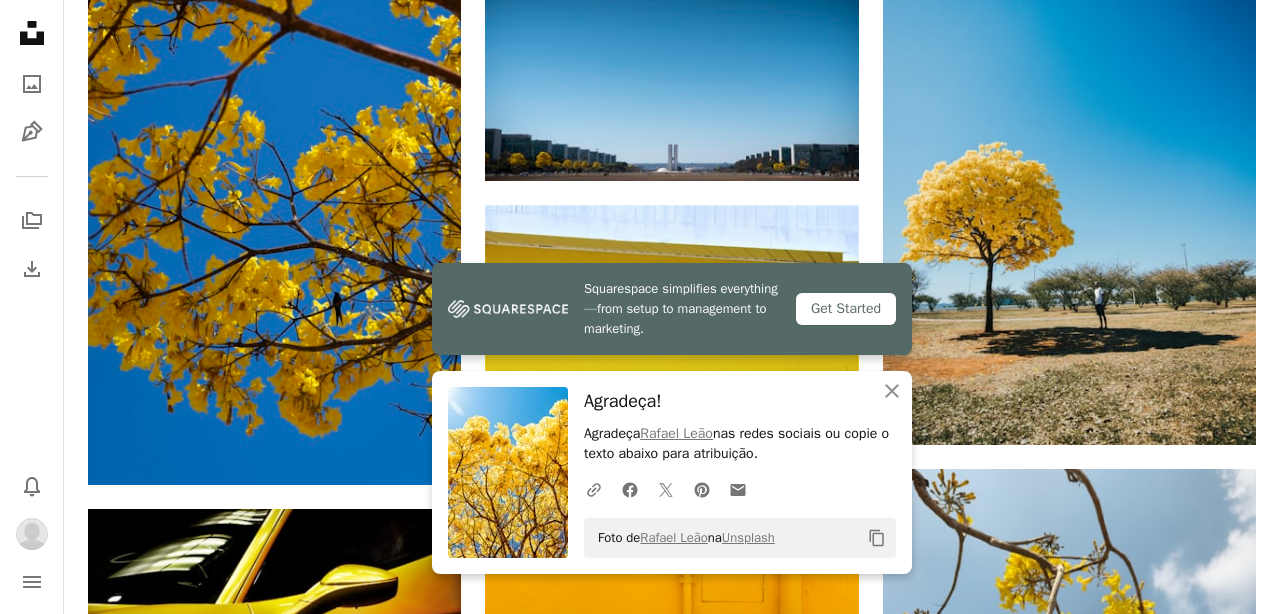 scroll, scrollTop: 966, scrollLeft: 0, axis: vertical 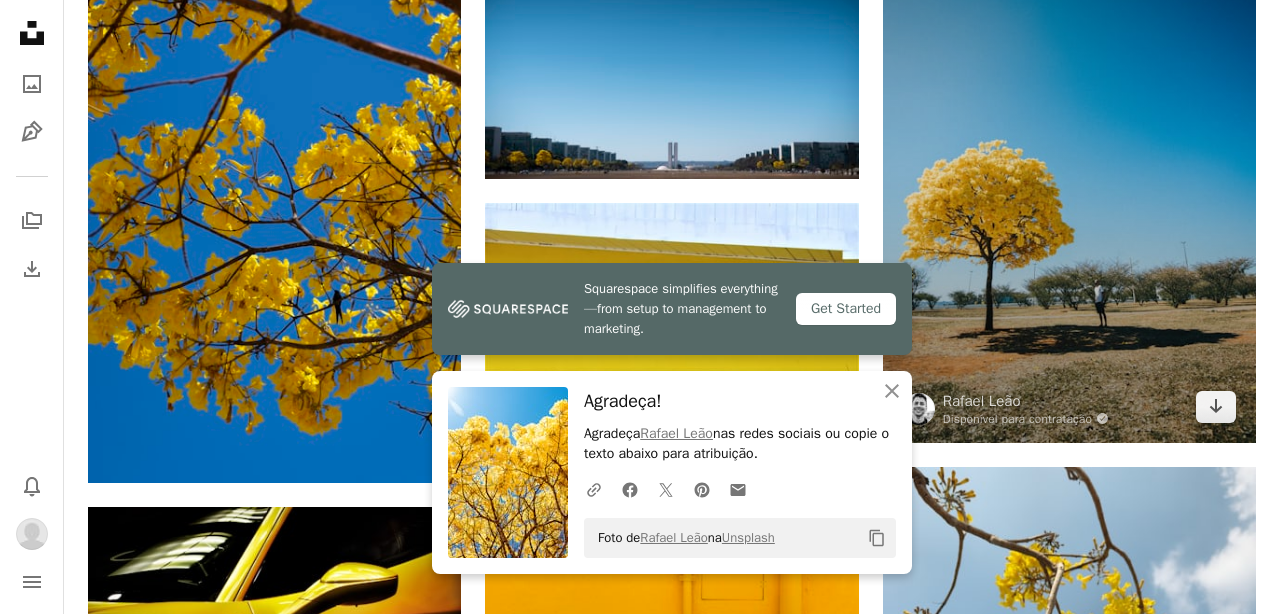 click at bounding box center (1069, 163) 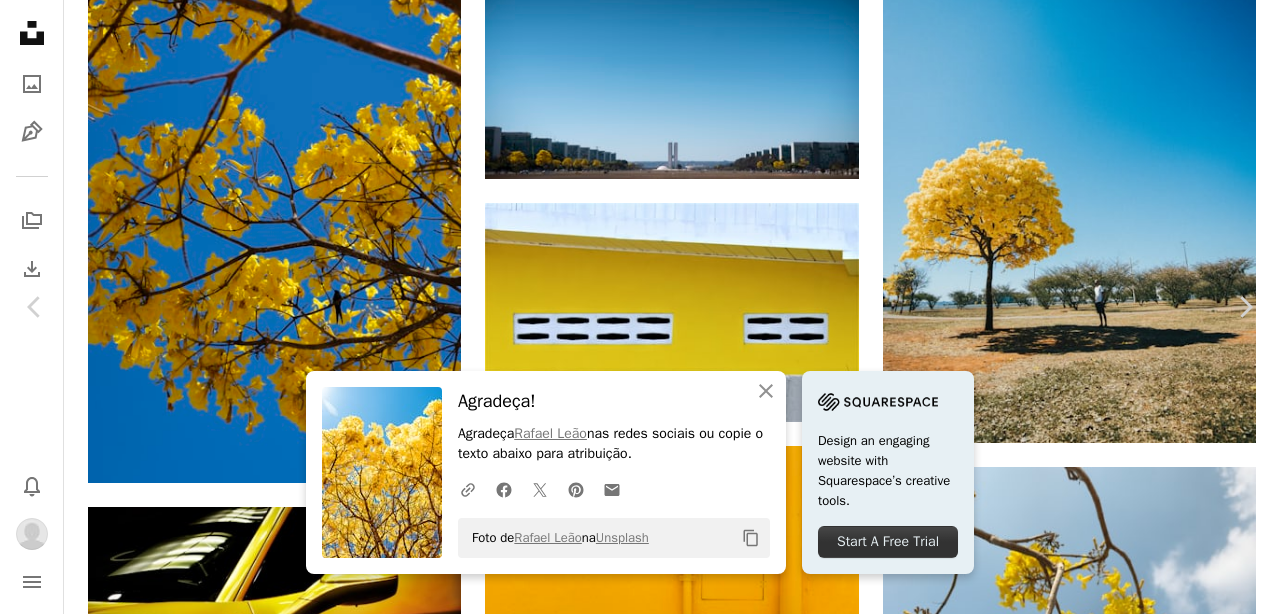 click on "Zoom in" at bounding box center [632, 3924] 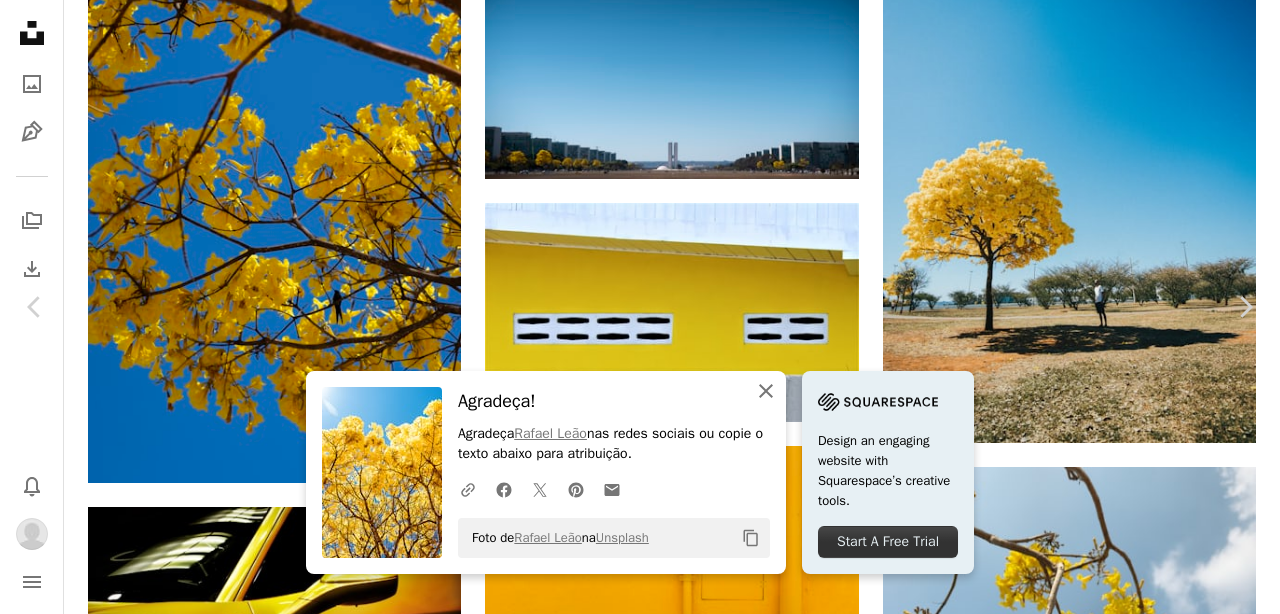click on "An X shape" 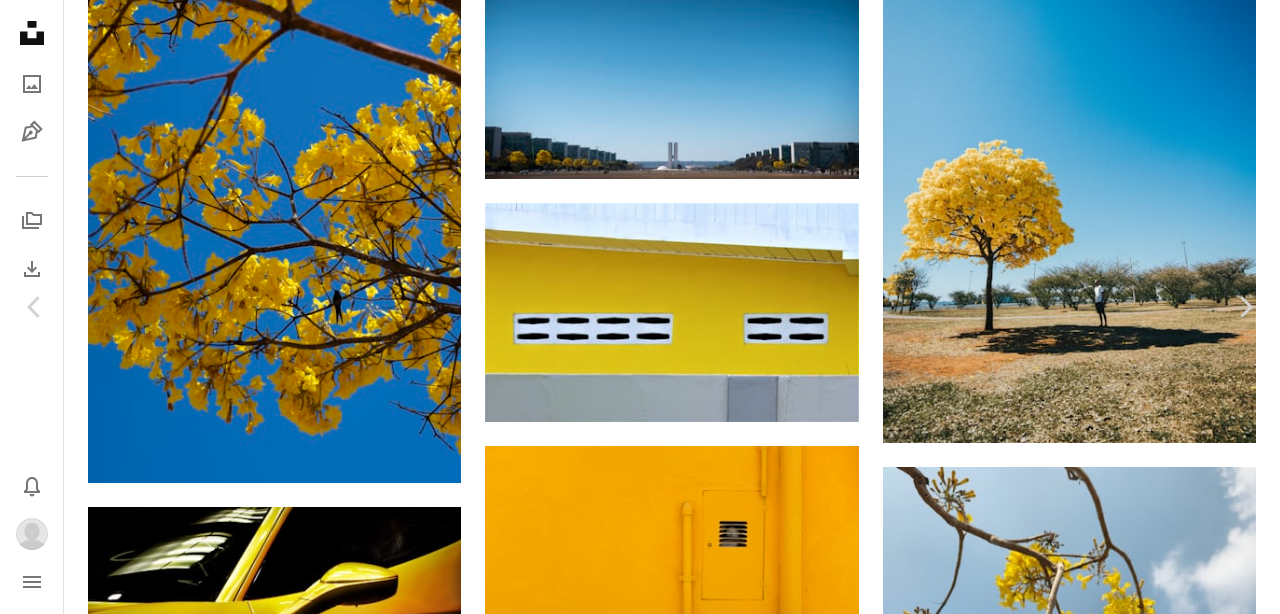 scroll, scrollTop: 143, scrollLeft: 0, axis: vertical 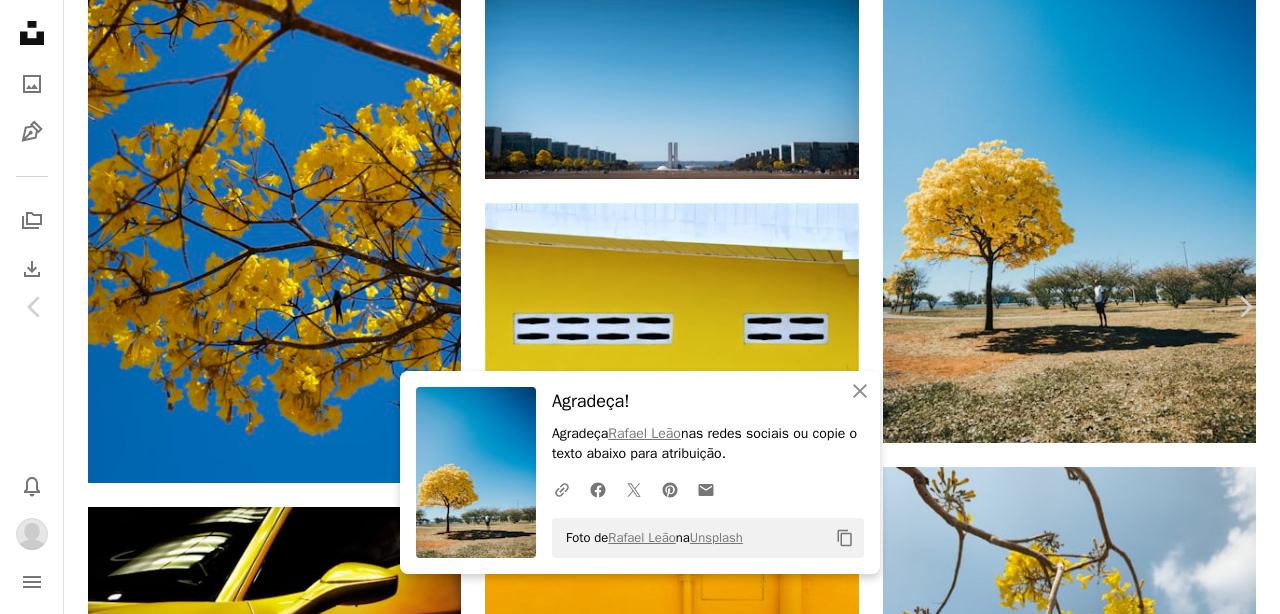 click on "Zoom in" at bounding box center [632, 3781] 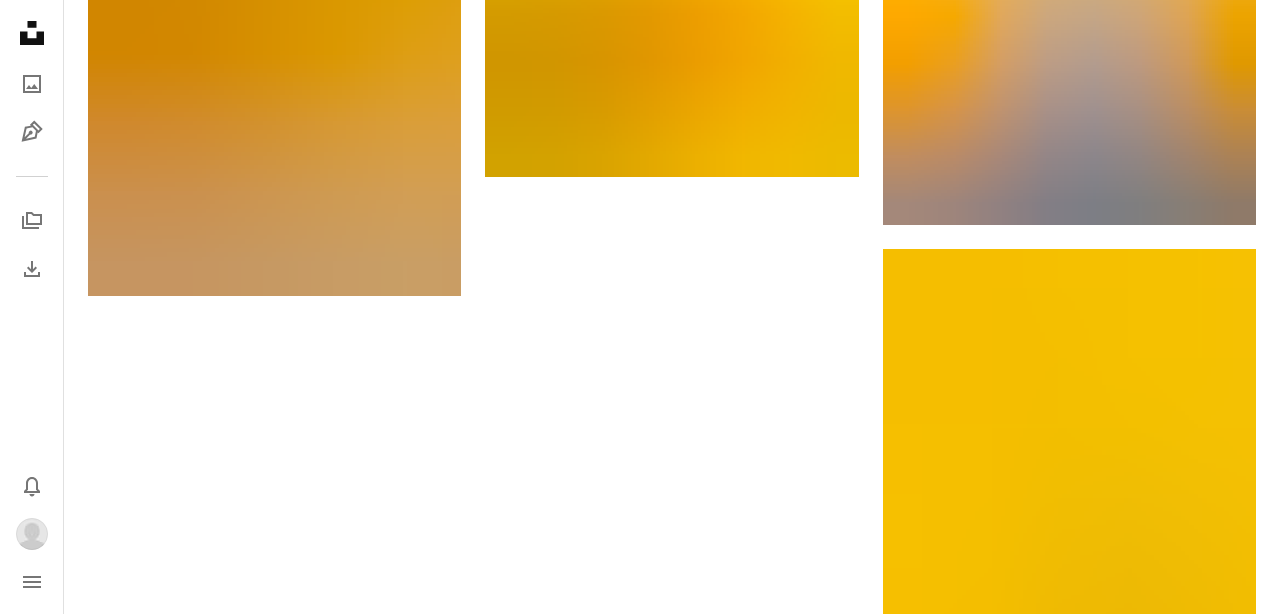 scroll, scrollTop: 2834, scrollLeft: 0, axis: vertical 